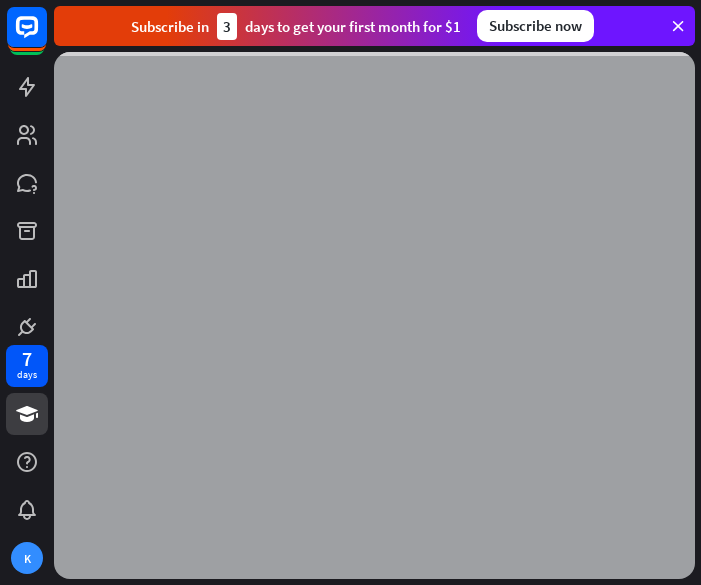scroll, scrollTop: 0, scrollLeft: 0, axis: both 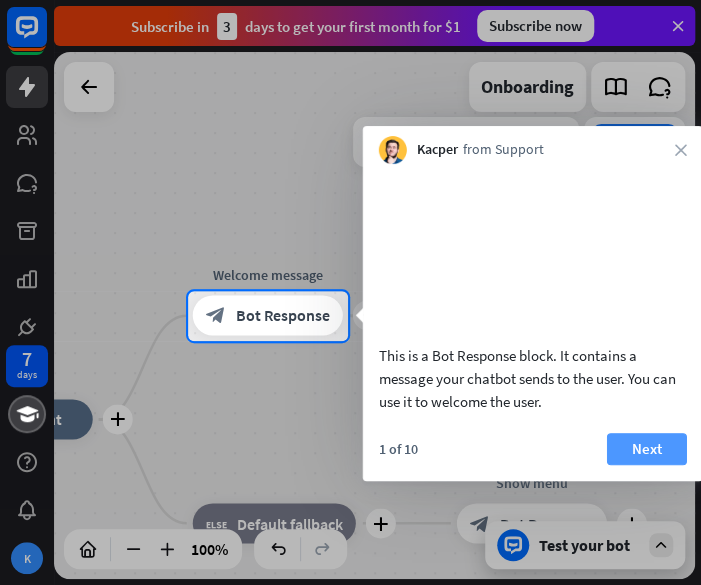 click on "Next" at bounding box center [647, 449] 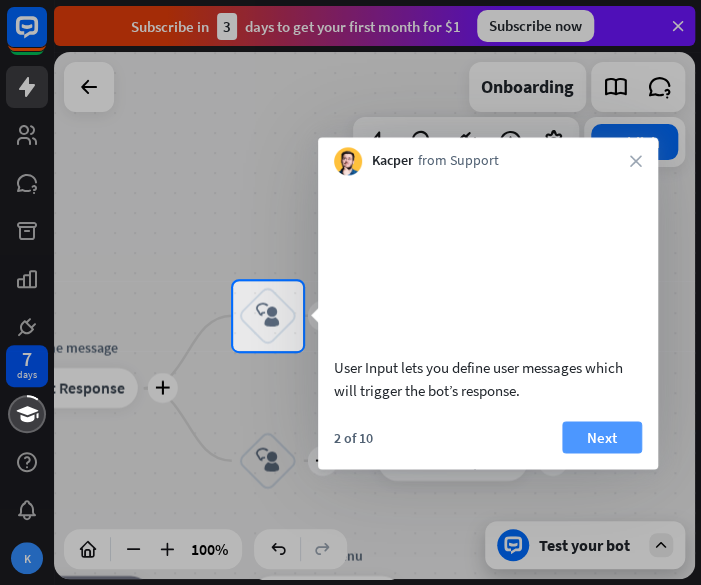 click on "Next" at bounding box center (602, 437) 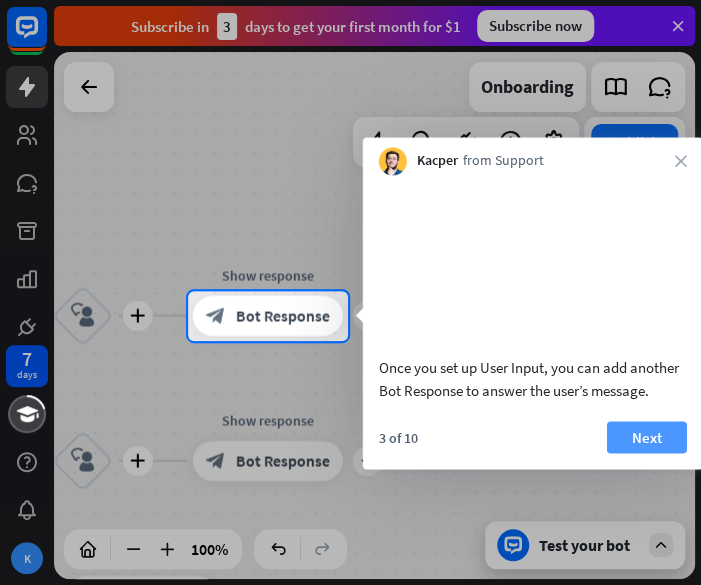 click on "Next" at bounding box center [647, 437] 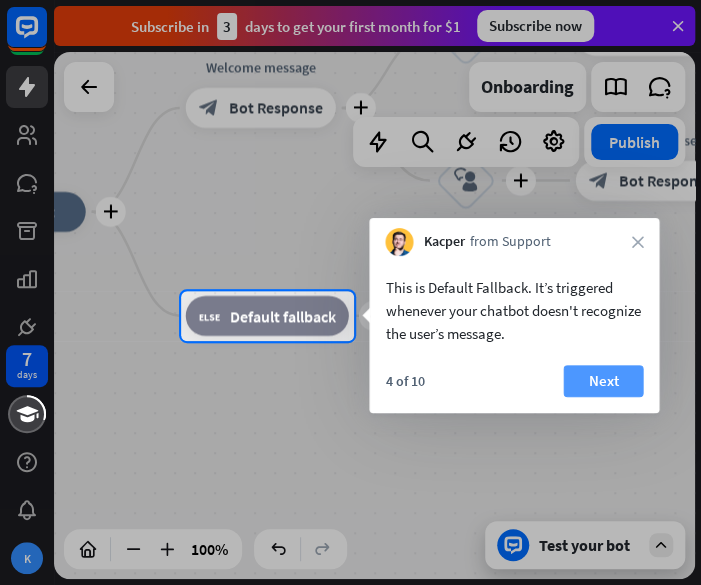 click on "Next" at bounding box center (603, 381) 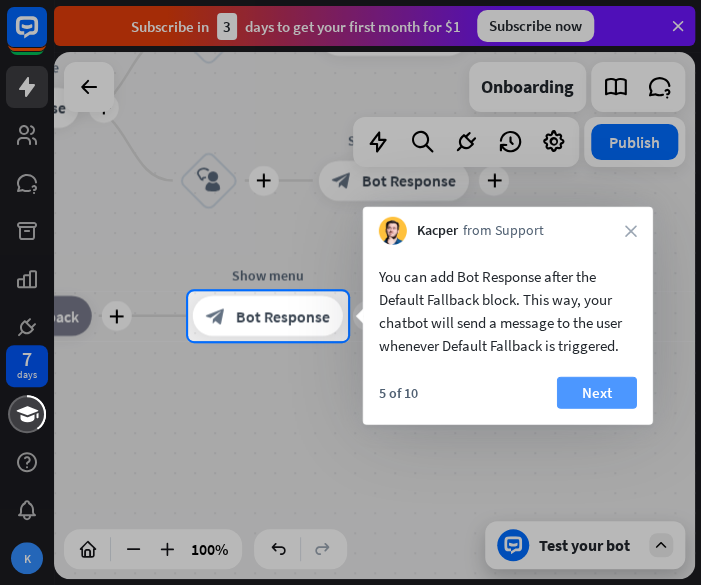 click on "Next" at bounding box center (597, 393) 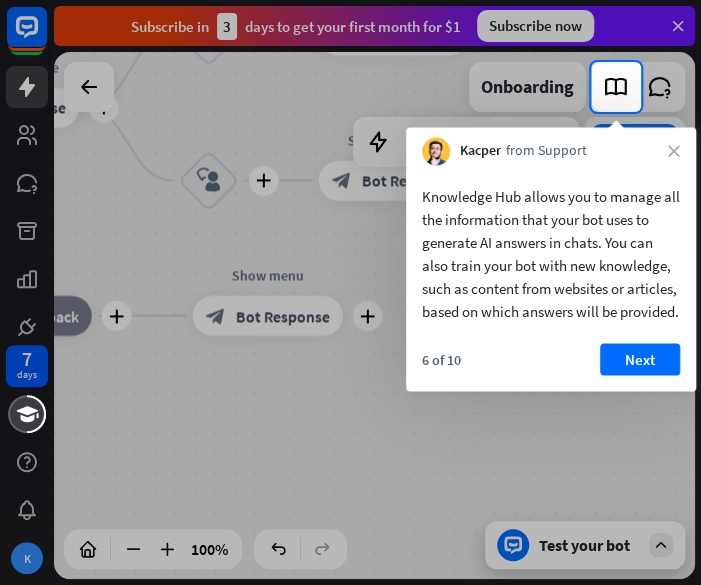 click on "Knowledge Hub allows you to manage all the information that your bot uses to generate AI answers in chats. You can also train your bot with new knowledge, such as content from websites or articles, based on which answers will be provided.
6 of 10
Next" at bounding box center (551, 278) 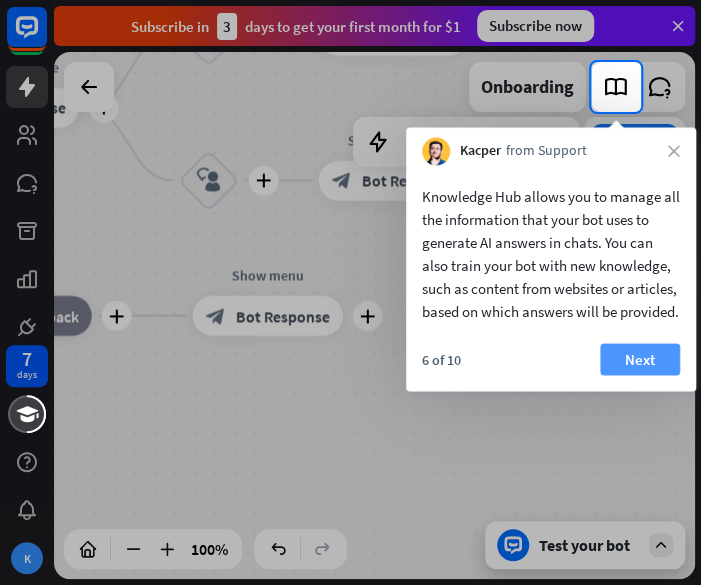 click on "Next" at bounding box center (640, 359) 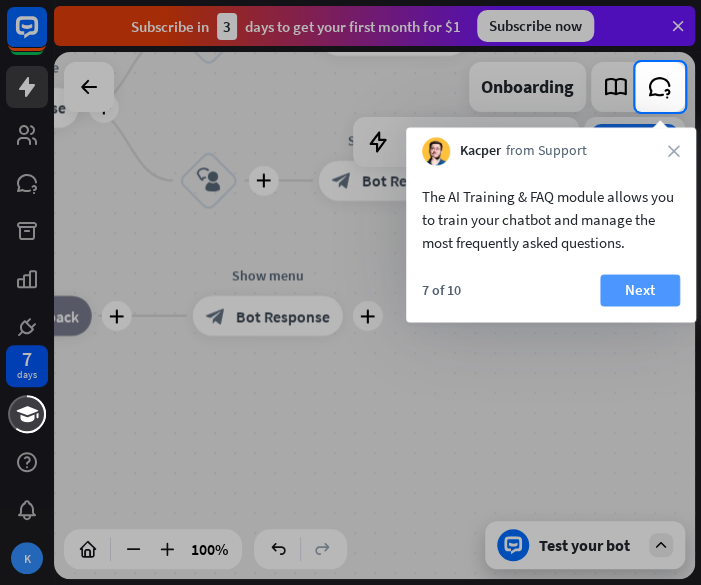 click on "Next" at bounding box center [640, 290] 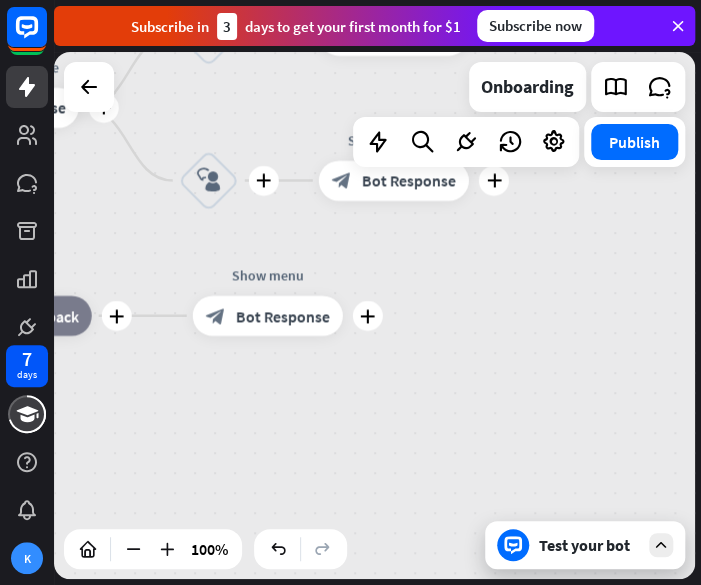 click on "[NUMBER] days
K
close
Product Help
First steps   Get started with ChatBot       Help Center   Follow step-by-step tutorials       Academy   Level up your skill set       Contact us   Connect with our Product Experts
Subscribe in
[NUMBER]
days
to get your first month for $[PRICE]
Subscribe now        Settings
Account
Team
Subscription
Your subscription
Invoices
Data management
Developers" at bounding box center (350, 292) 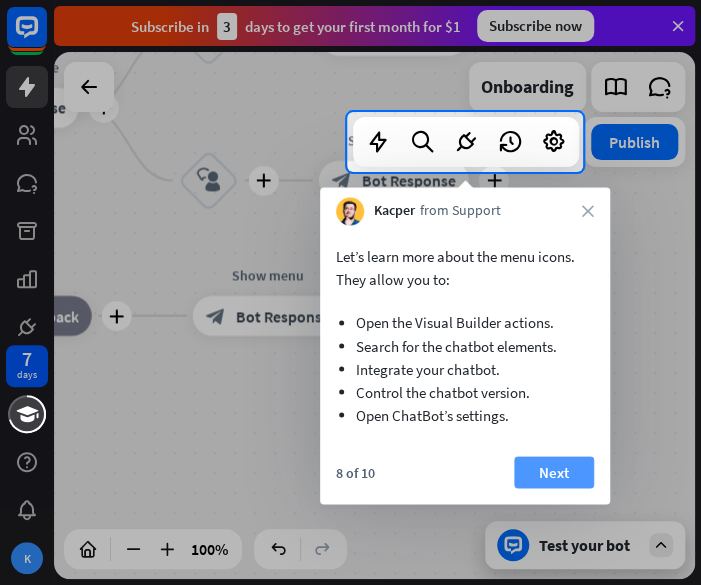 click on "Next" at bounding box center [554, 472] 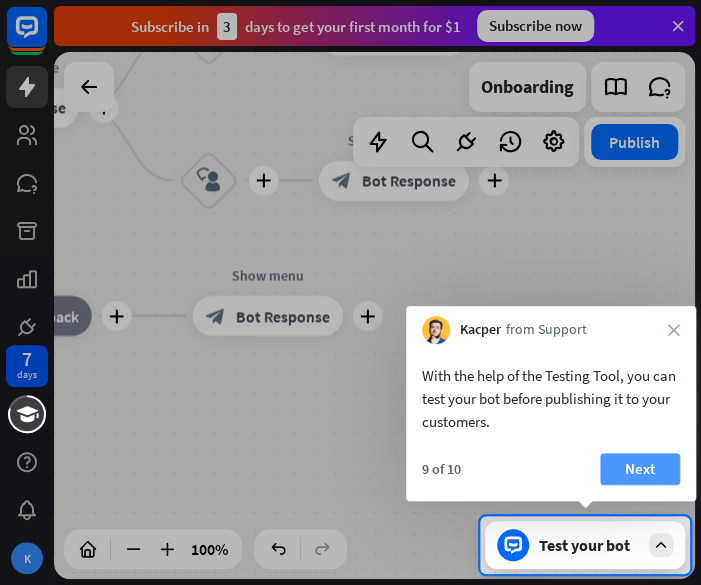 click on "Next" at bounding box center [640, 469] 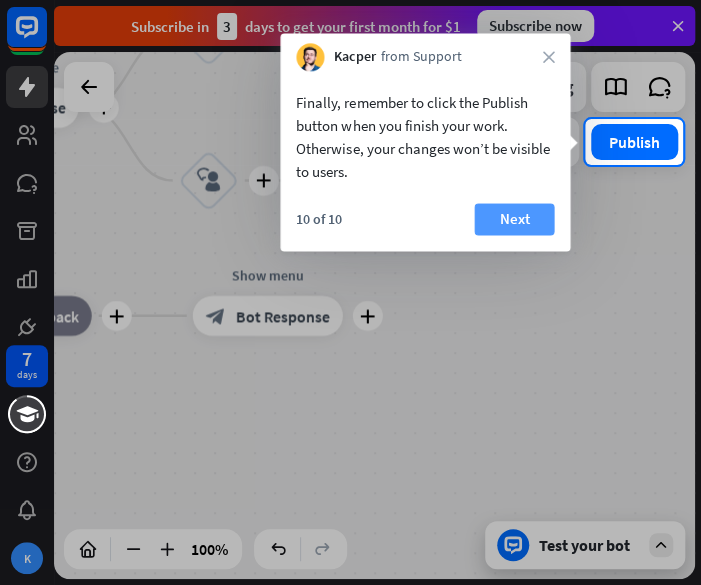 click on "Next" at bounding box center (514, 219) 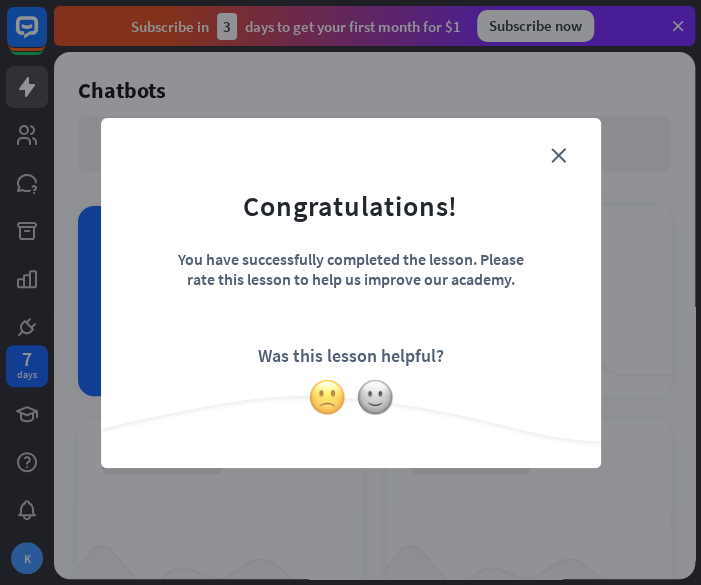 click at bounding box center (327, 397) 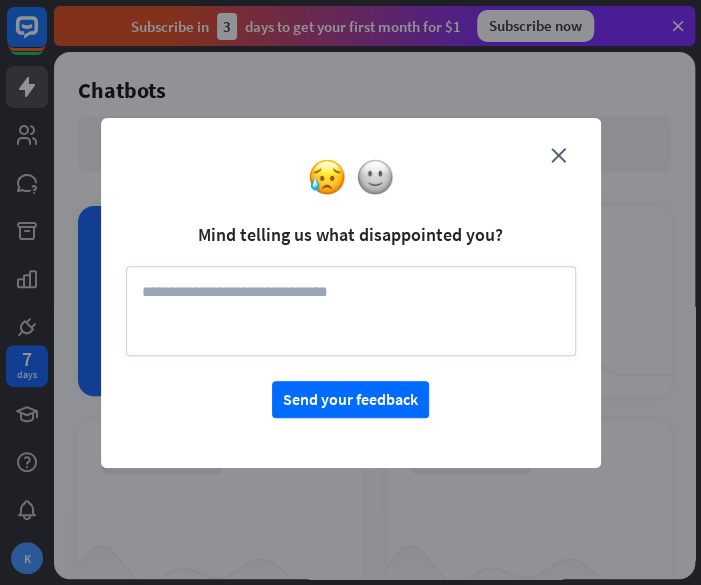 click on "close
Mind telling us what disappointed you?
Send your feedback" at bounding box center [351, 293] 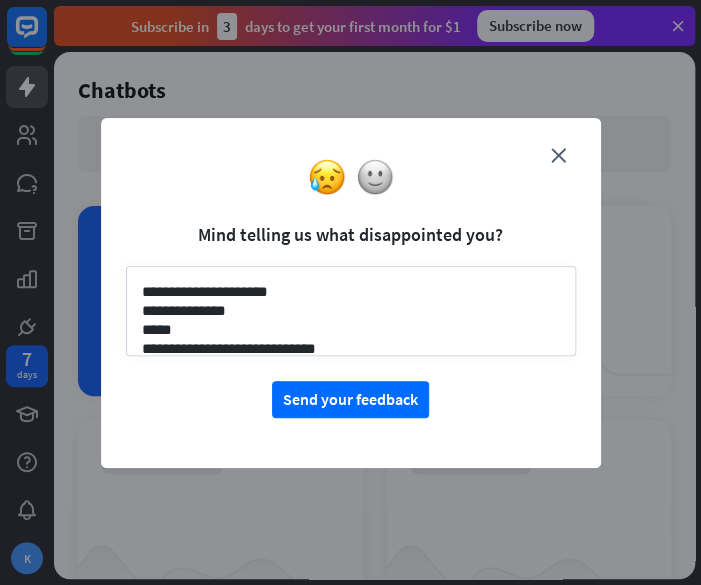 scroll, scrollTop: 211, scrollLeft: 0, axis: vertical 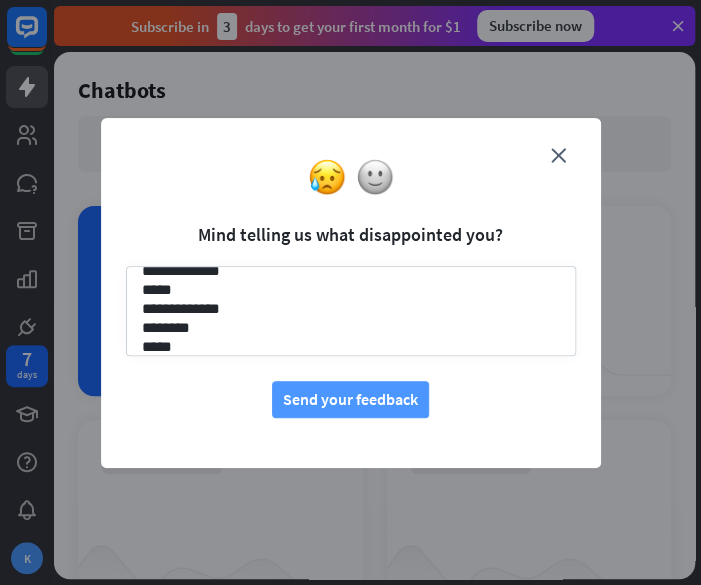 type on "**********" 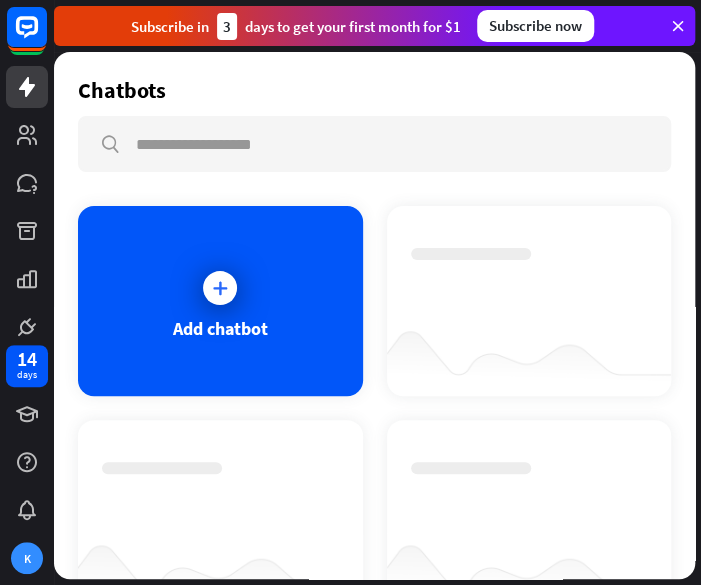 click on "Thanks for making all this better!" at bounding box center [350, 292] 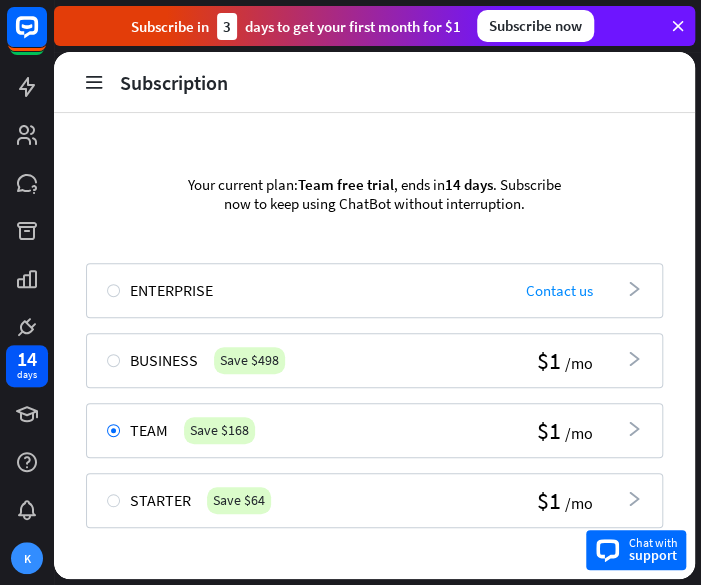 click on "support" at bounding box center [653, 555] 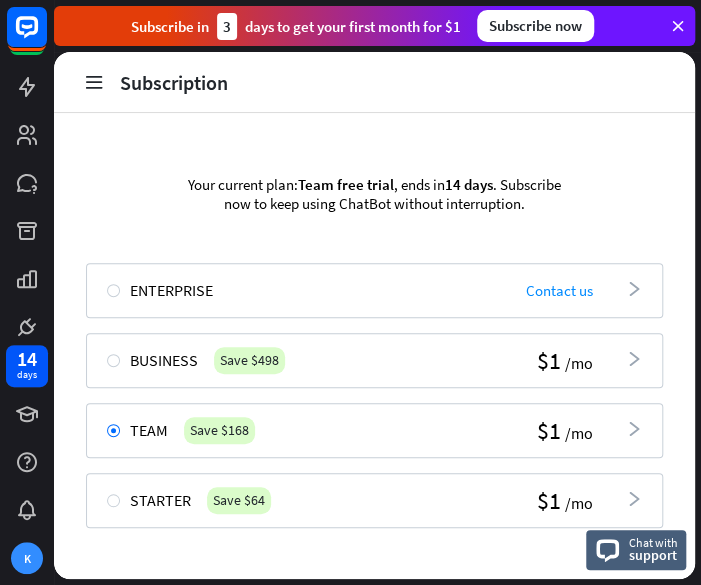 click on "Subscribe in
3
days
to get your first month for $1
Subscribe now" at bounding box center (374, 26) 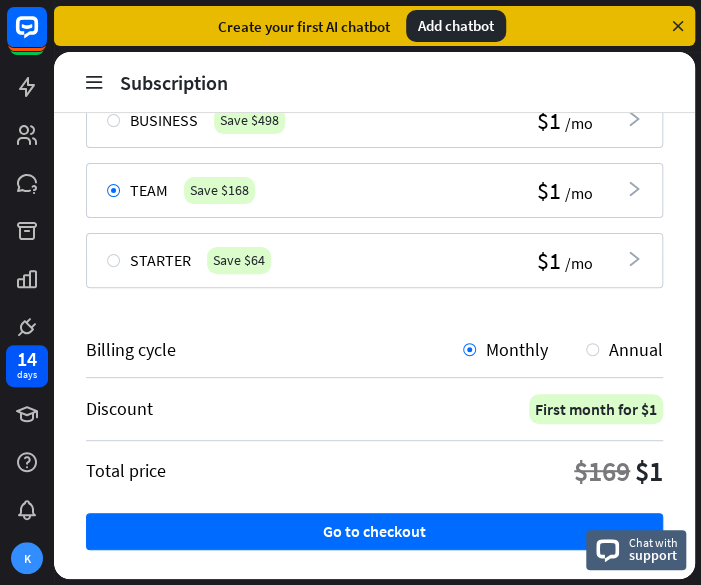 scroll, scrollTop: 318, scrollLeft: 0, axis: vertical 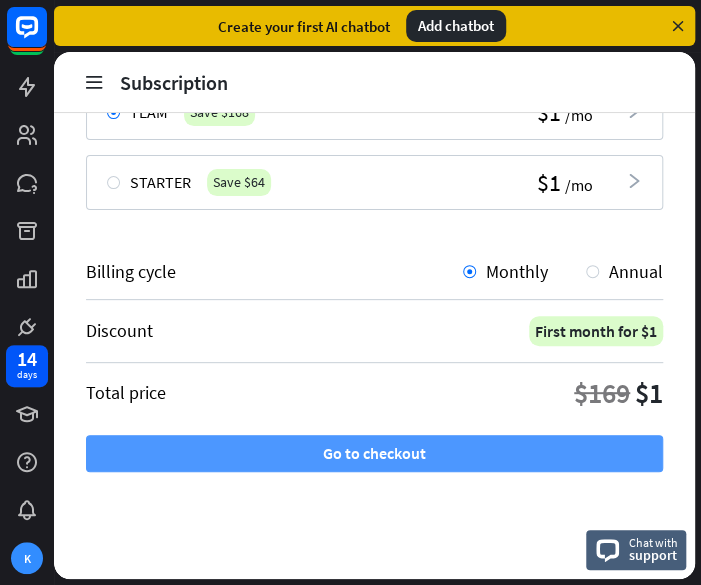 click on "Go to checkout" at bounding box center (374, 453) 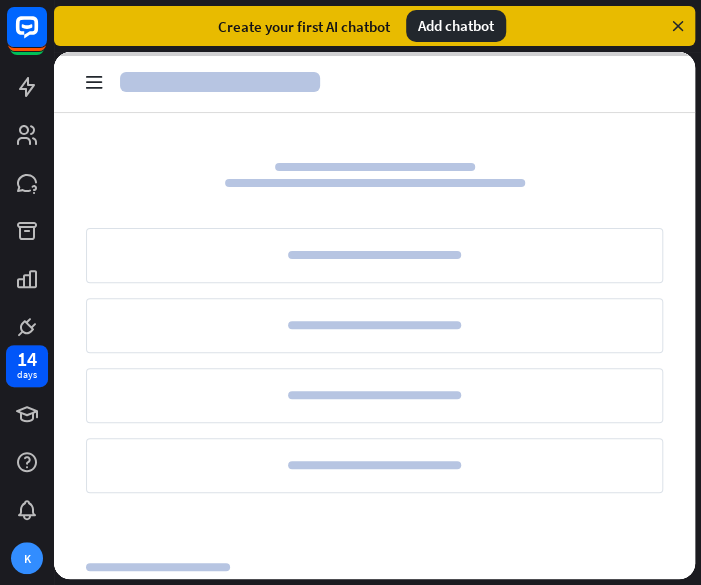 drag, startPoint x: 493, startPoint y: 447, endPoint x: 491, endPoint y: 232, distance: 215.00931 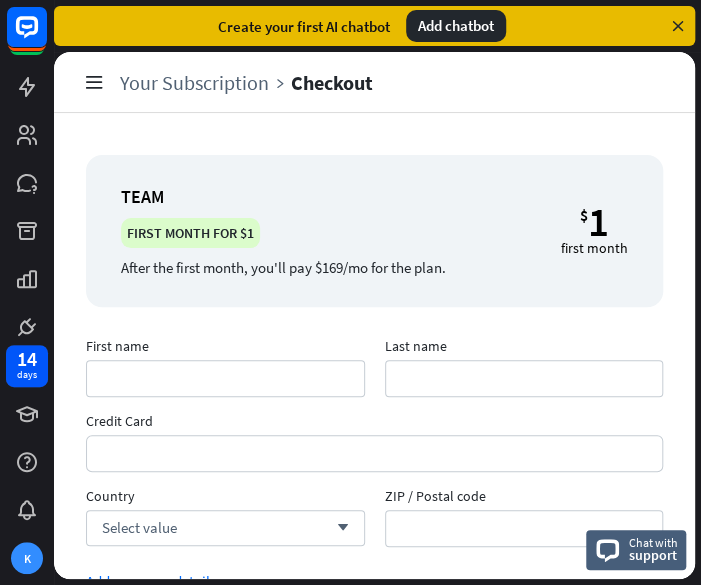 click at bounding box center (678, 26) 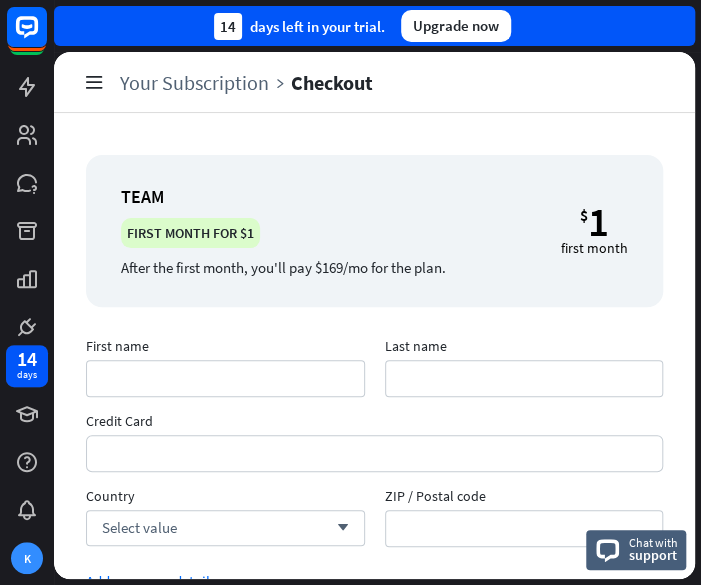 click on "14
days
left in your trial.
Upgrade now" at bounding box center (374, 26) 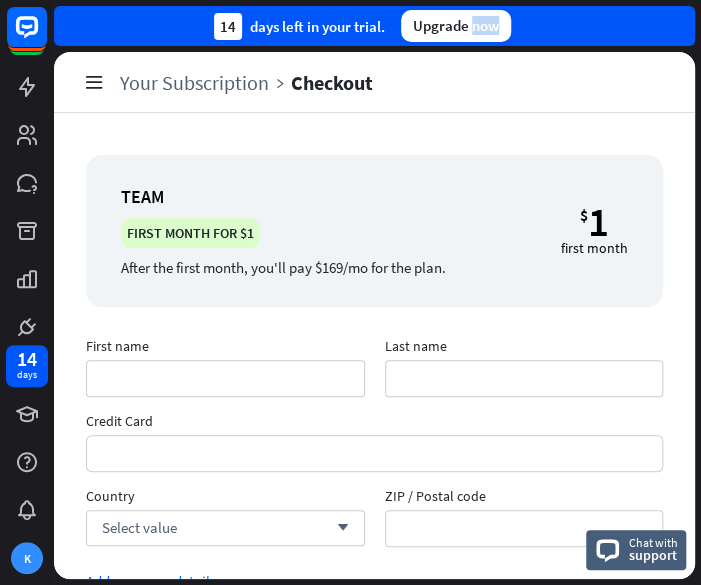 click on "14
days
left in your trial.
Upgrade now" at bounding box center (374, 26) 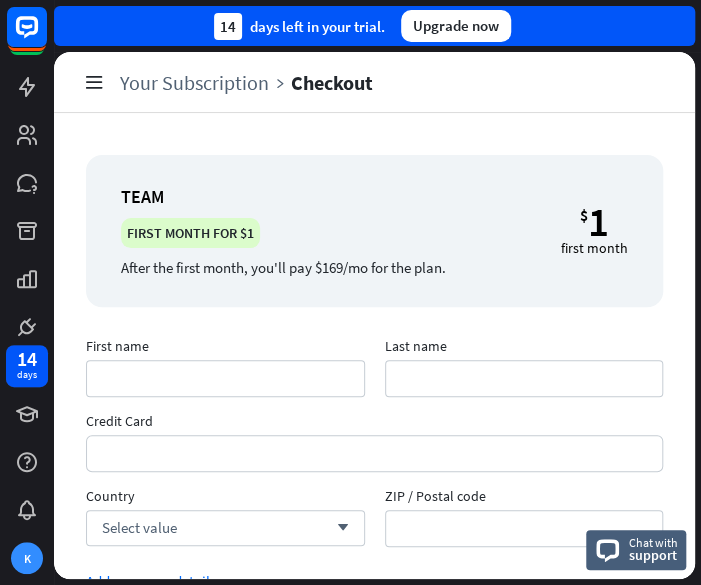 click on "14
days
left in your trial.
Upgrade now" at bounding box center [374, 26] 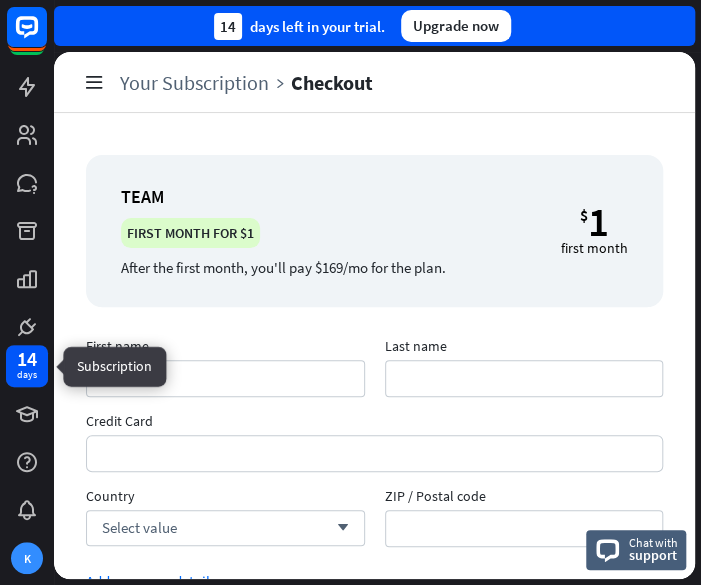 click on "14   days" at bounding box center (27, 366) 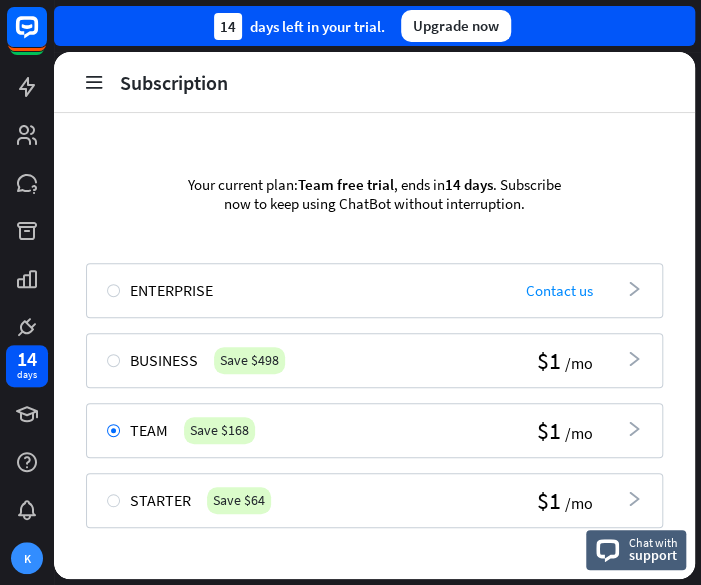 click at bounding box center [27, 169] 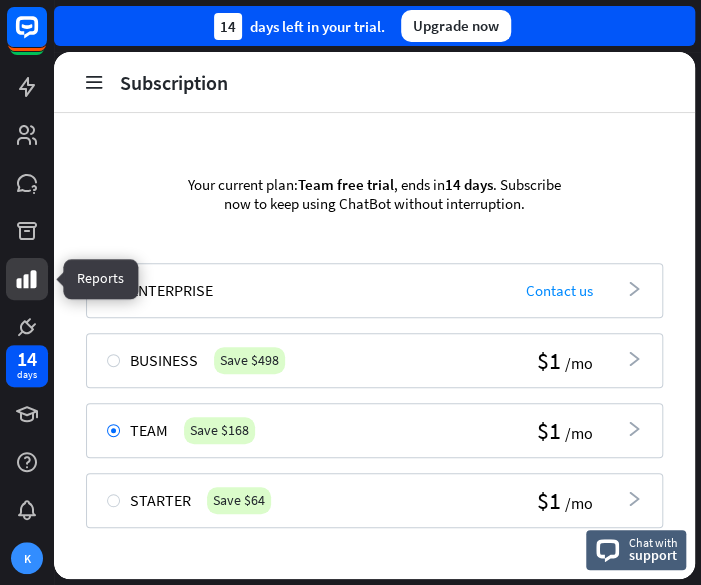 click 